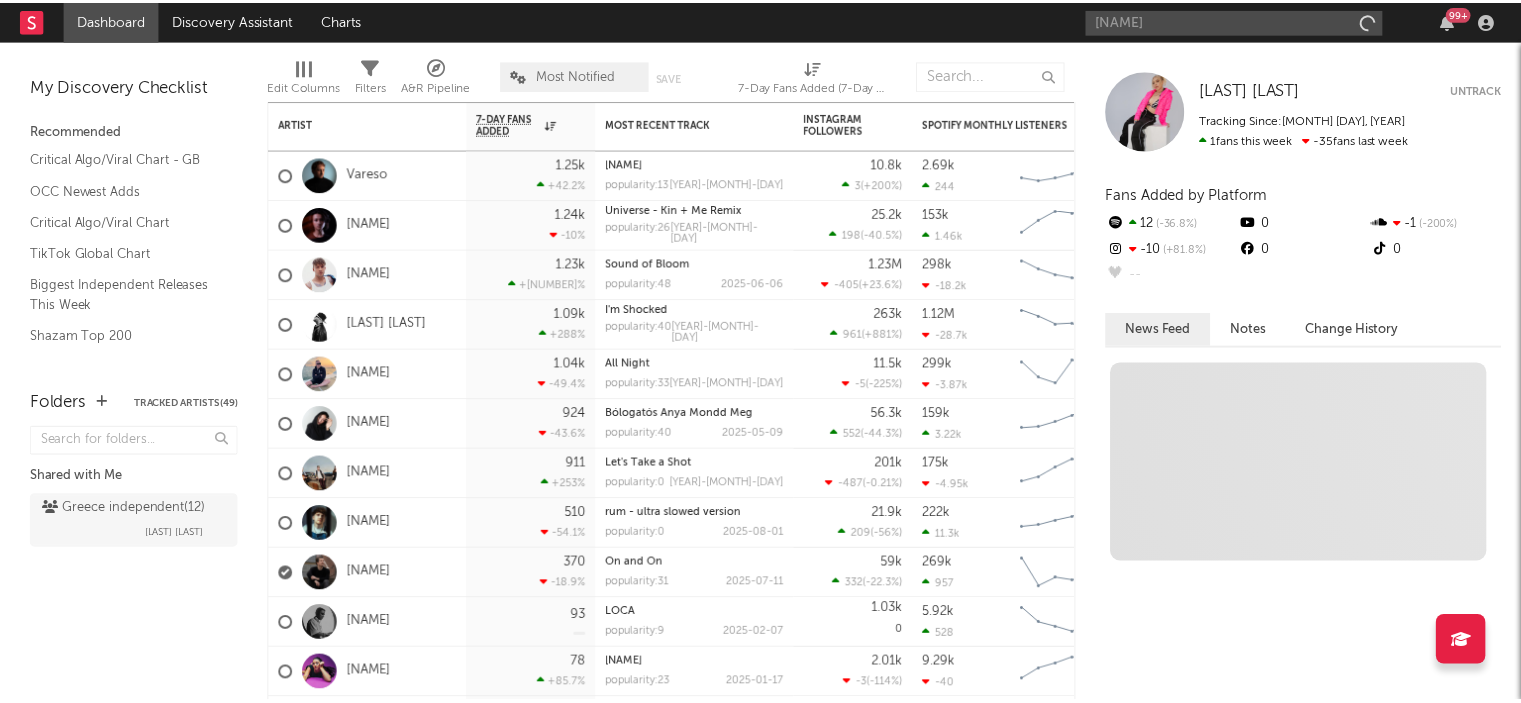 scroll, scrollTop: 0, scrollLeft: 0, axis: both 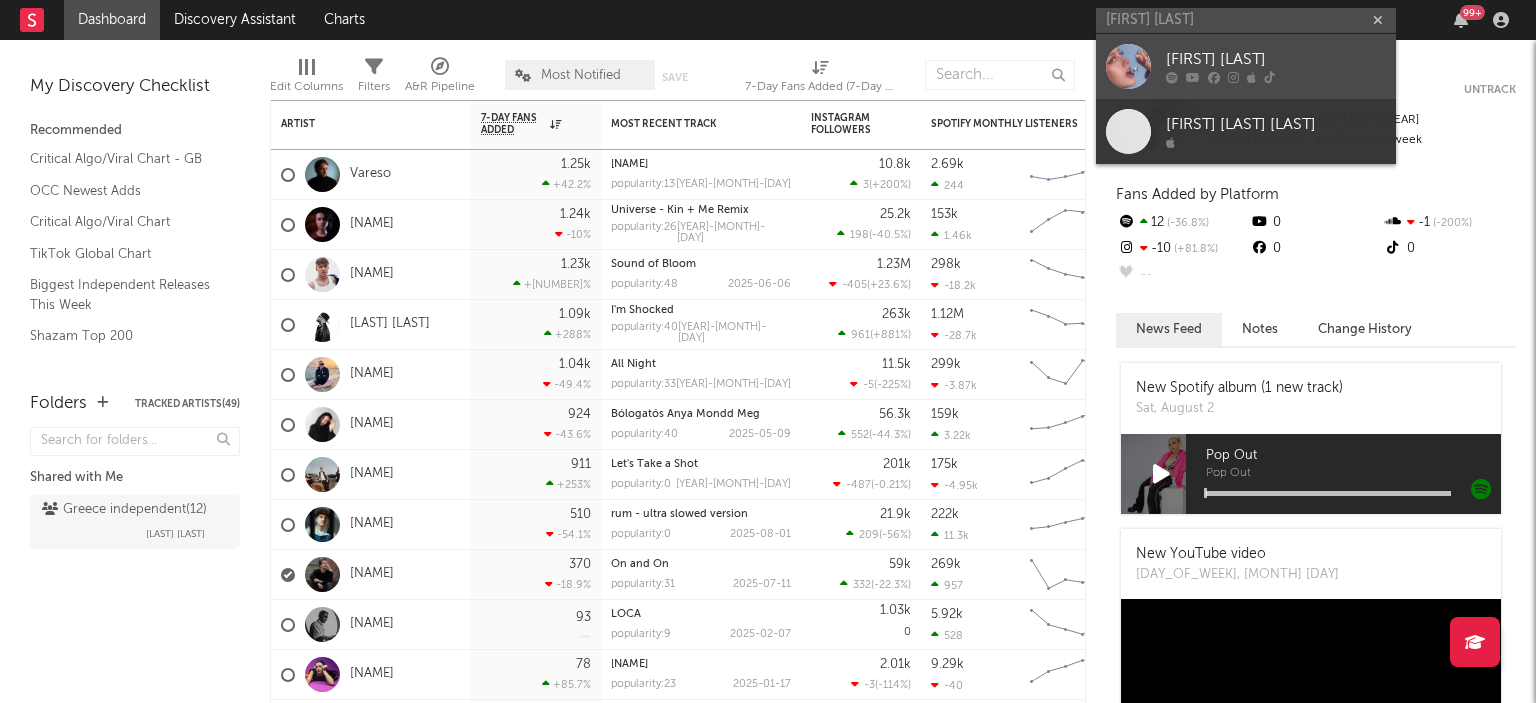 type on "[FIRST] [LAST]" 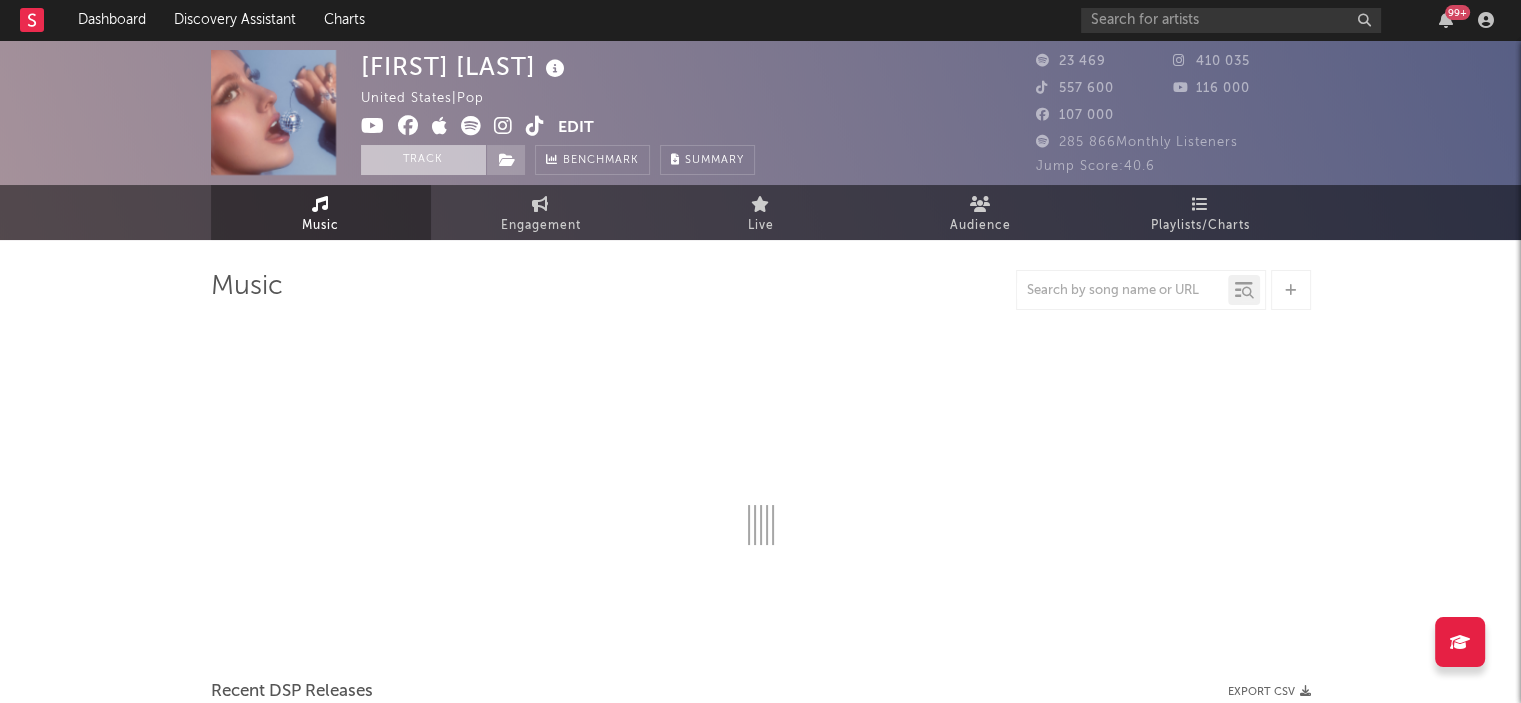 click on "Track" at bounding box center [423, 160] 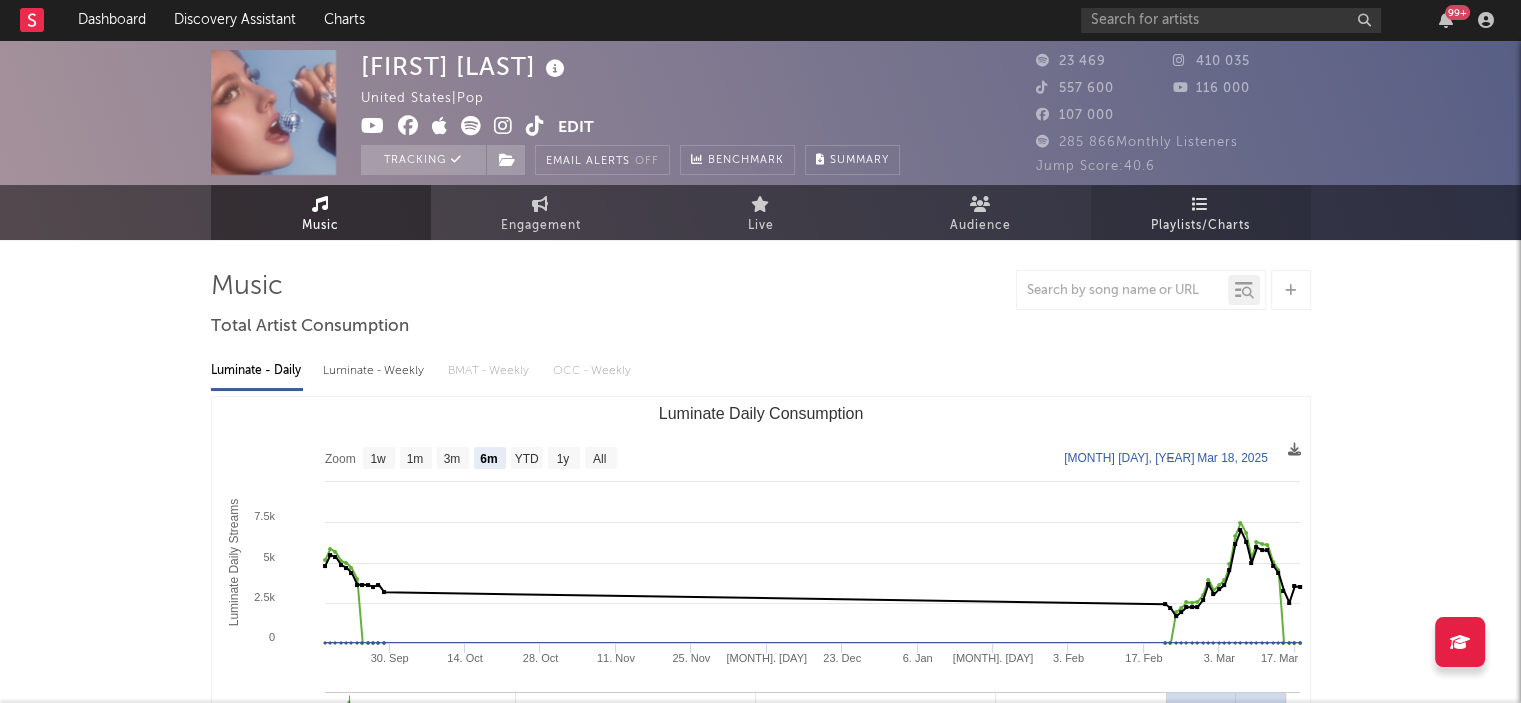 click on "Playlists/Charts" at bounding box center (1200, 226) 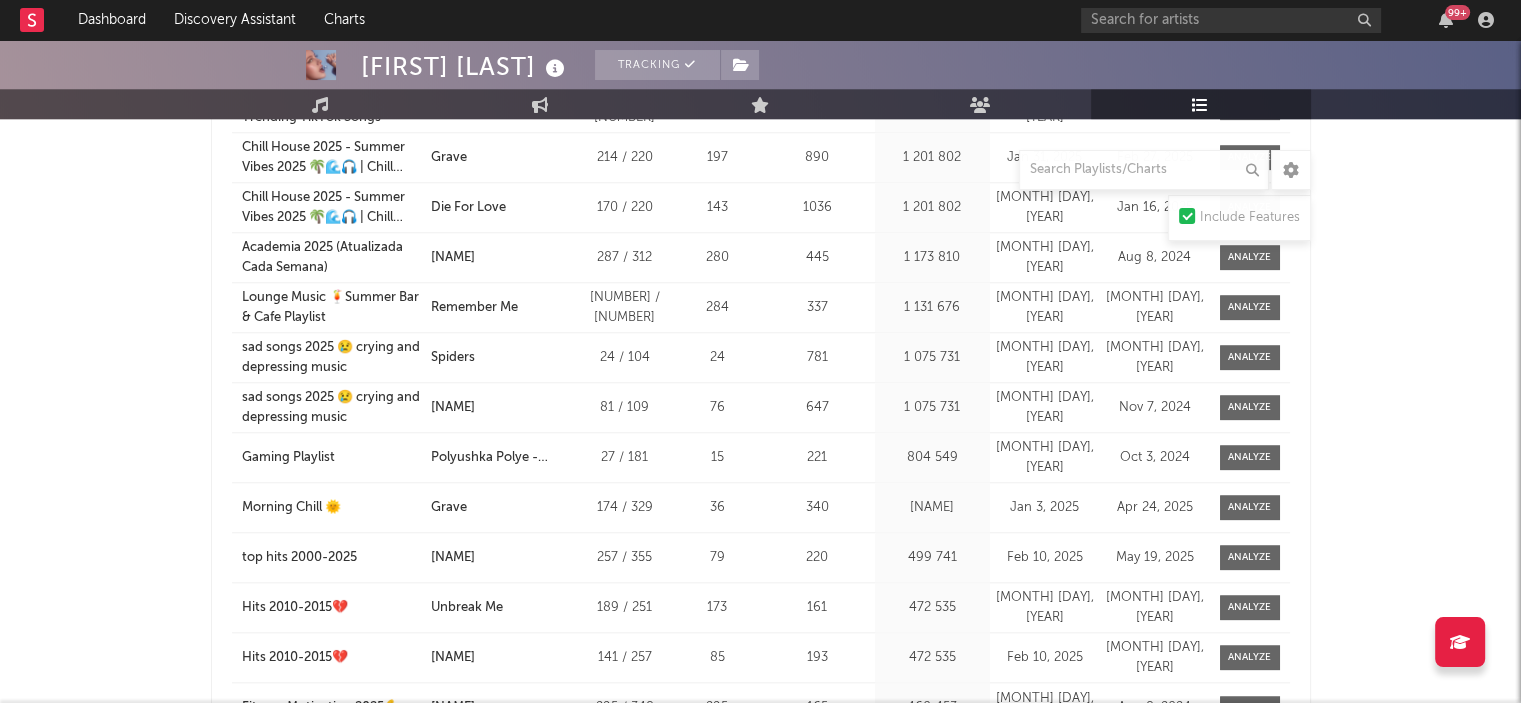 scroll, scrollTop: 2000, scrollLeft: 0, axis: vertical 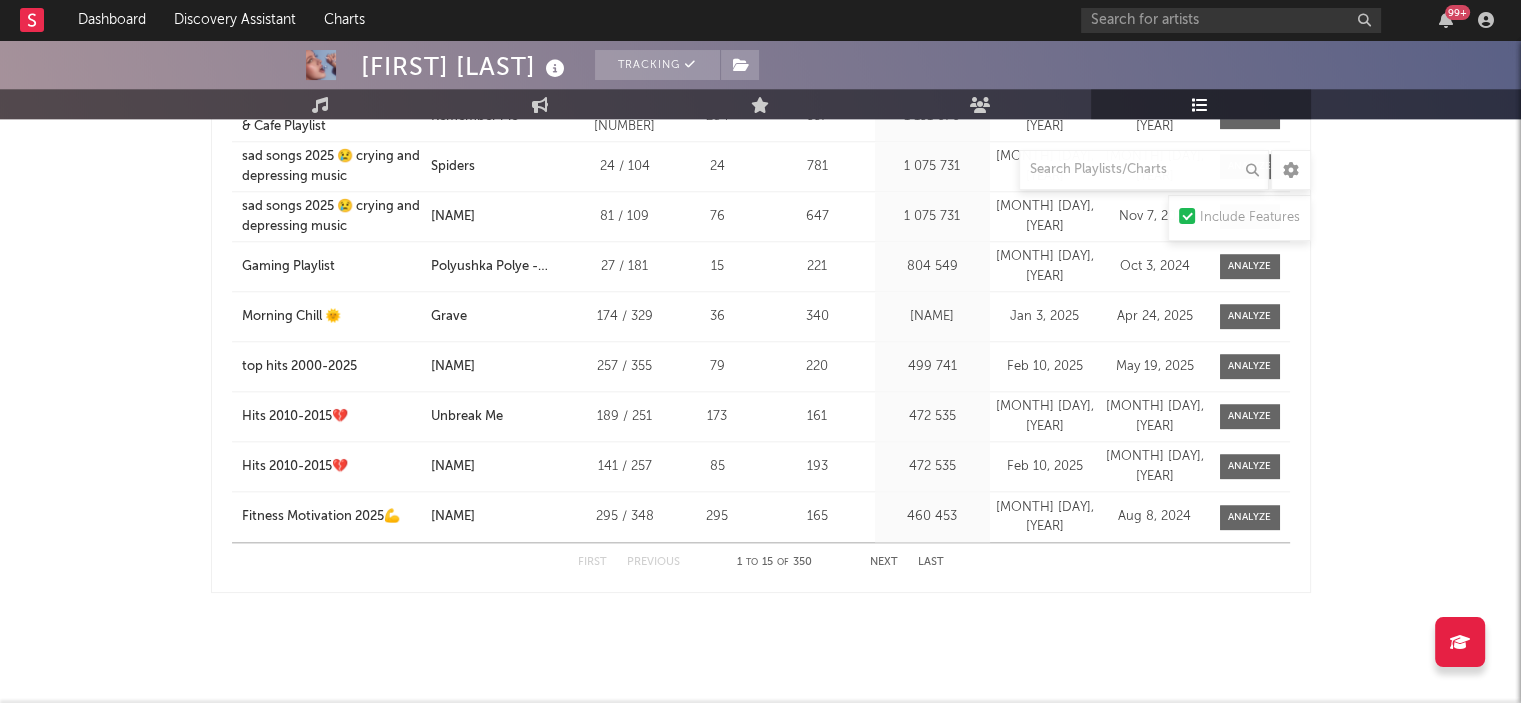 click on "Next" at bounding box center (884, 562) 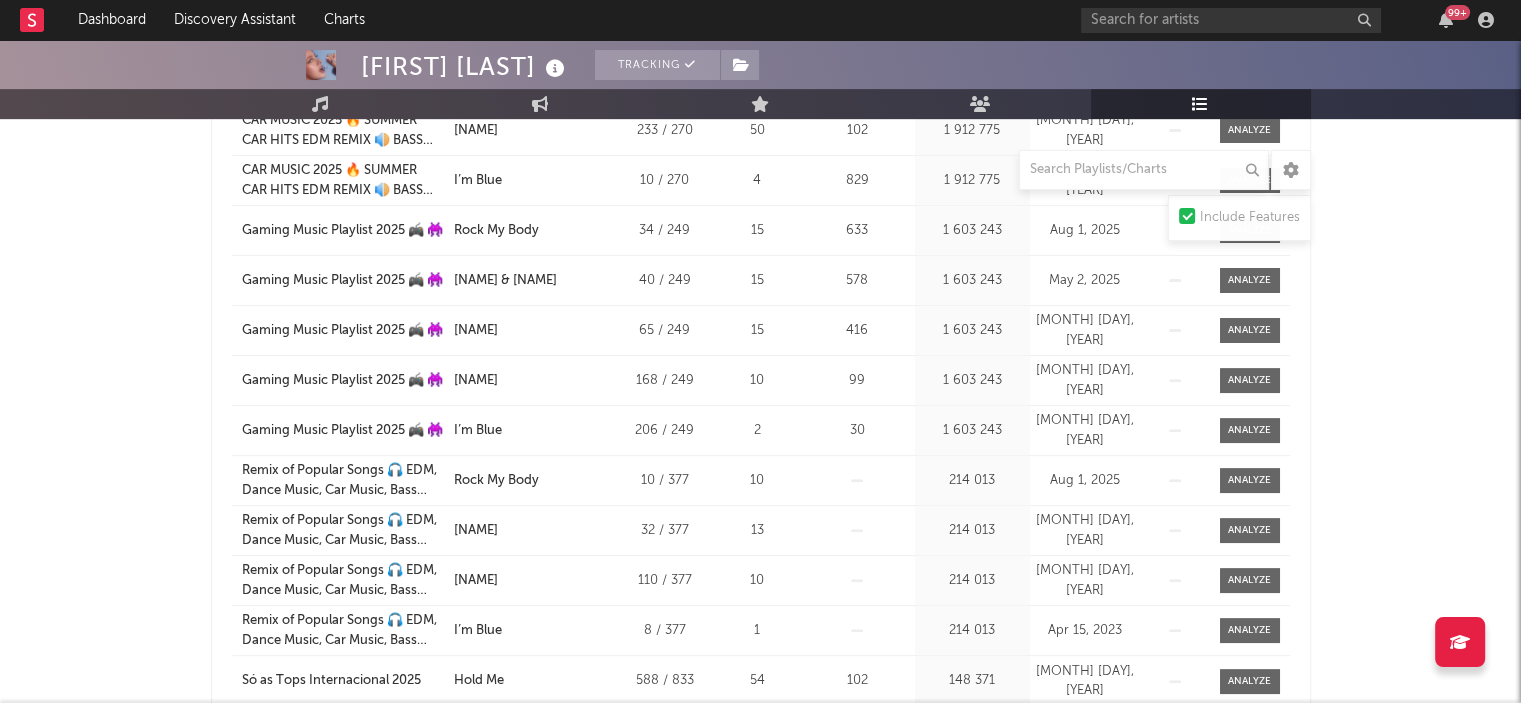 scroll, scrollTop: 200, scrollLeft: 0, axis: vertical 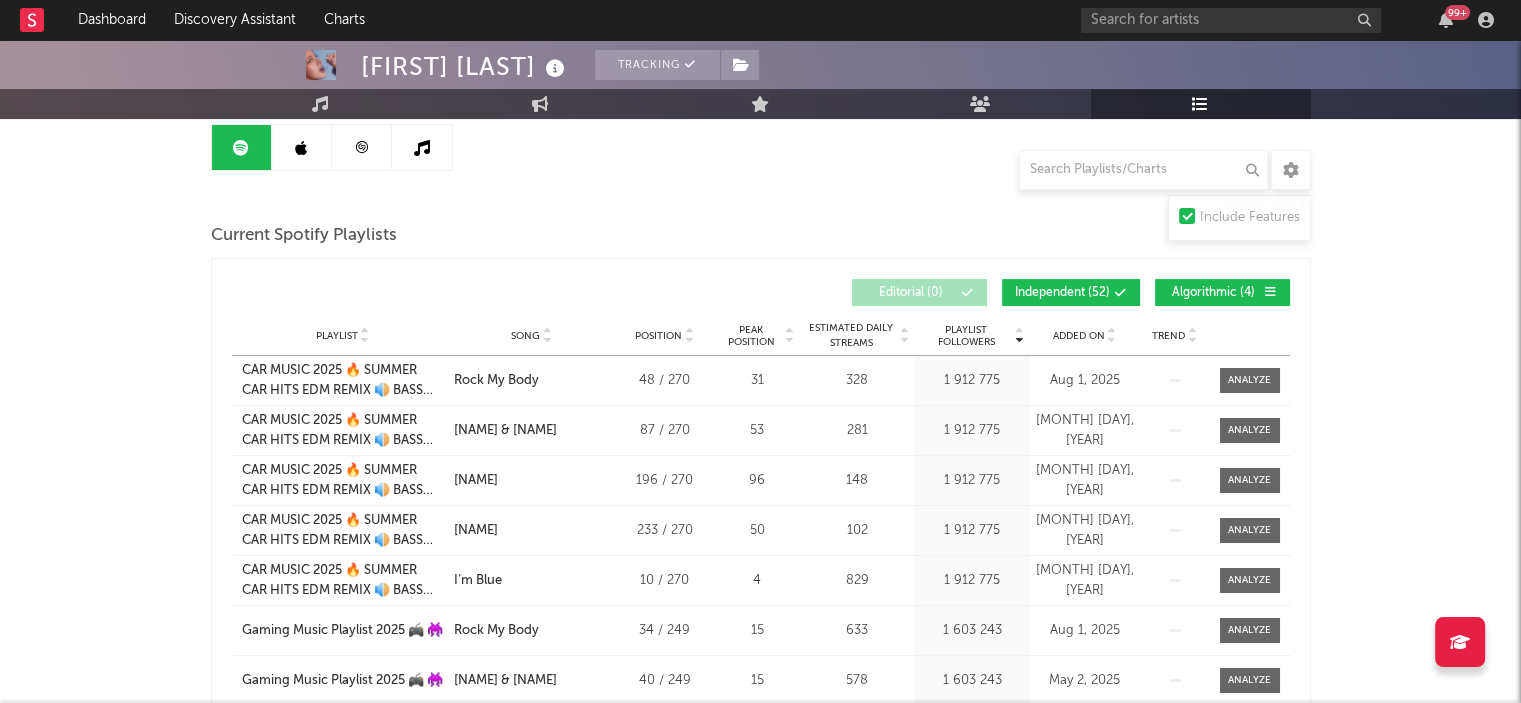 click at bounding box center (302, 147) 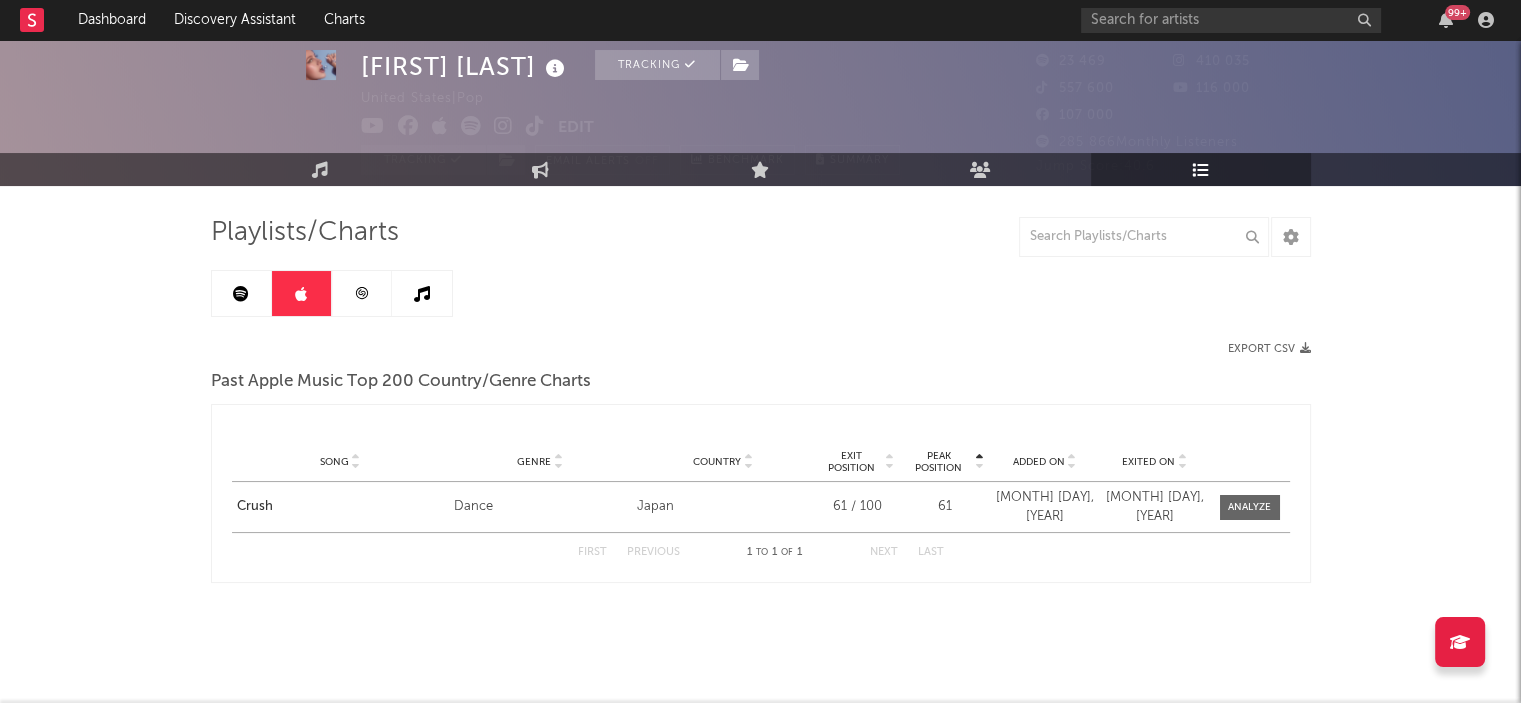 scroll, scrollTop: 52, scrollLeft: 0, axis: vertical 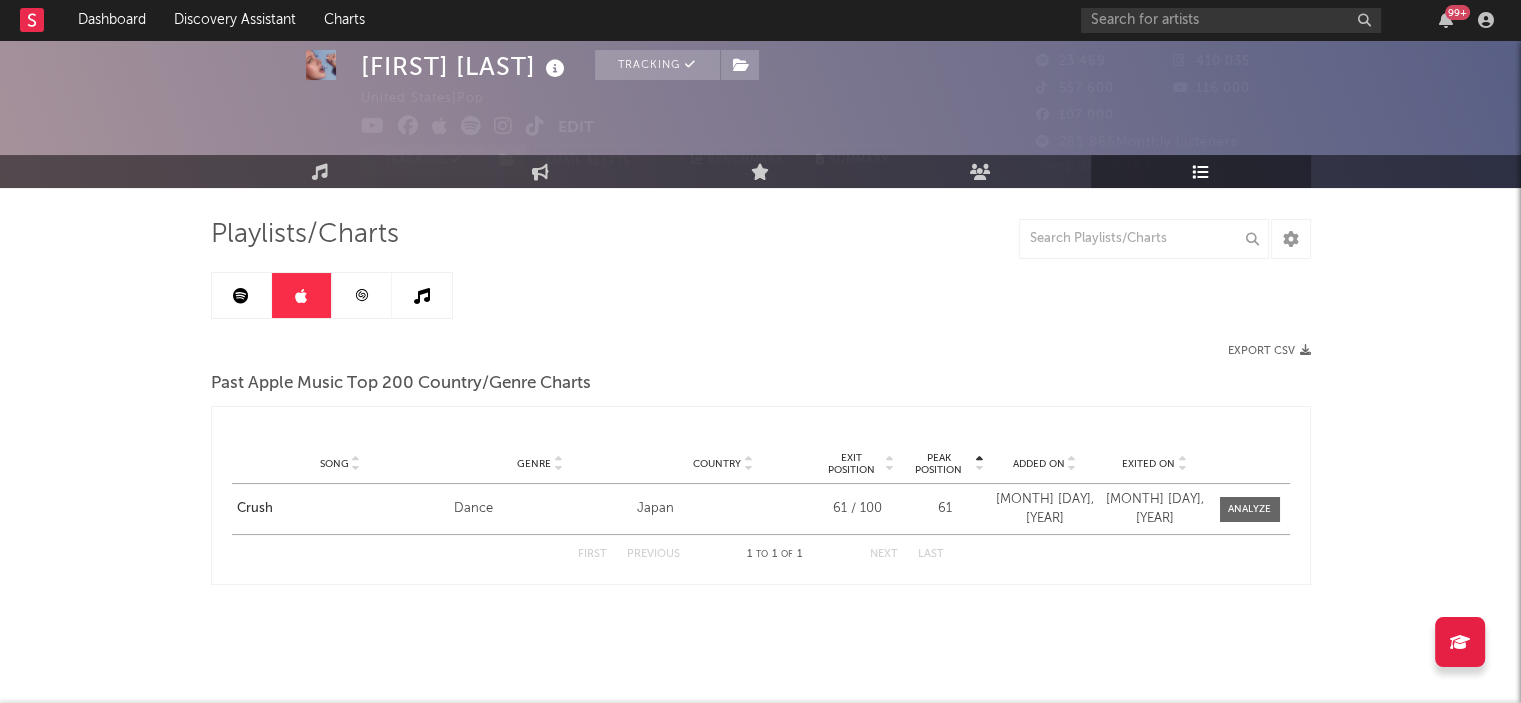 click at bounding box center (362, 295) 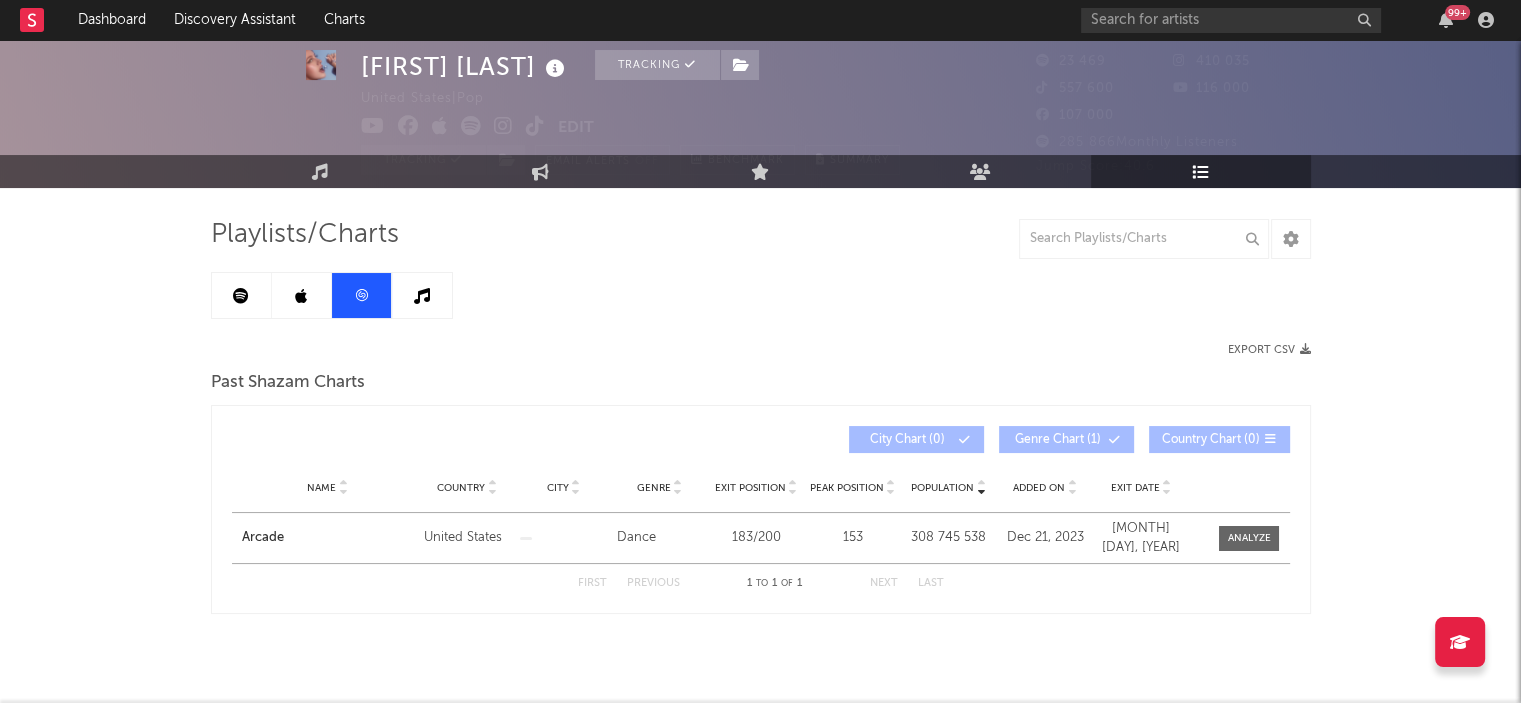click at bounding box center [422, 295] 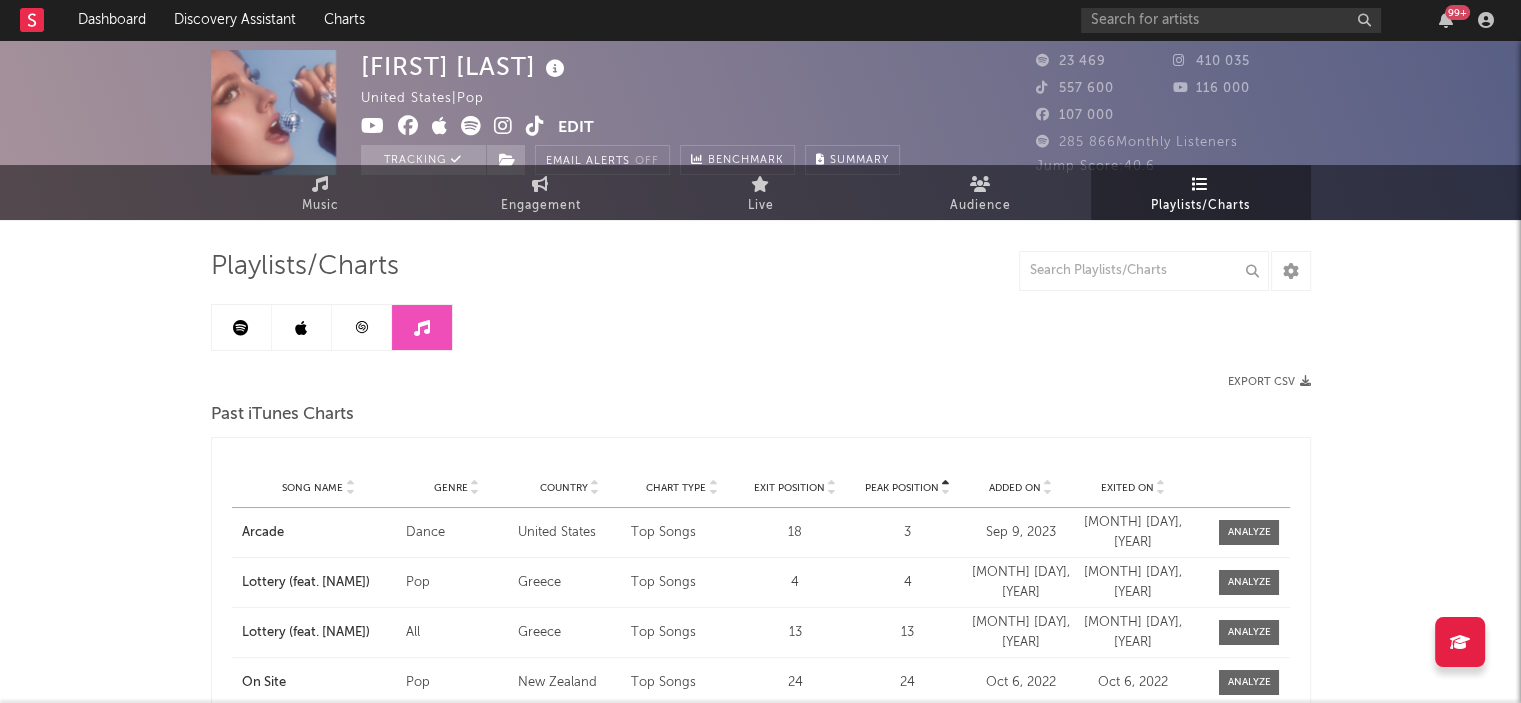 scroll, scrollTop: 0, scrollLeft: 0, axis: both 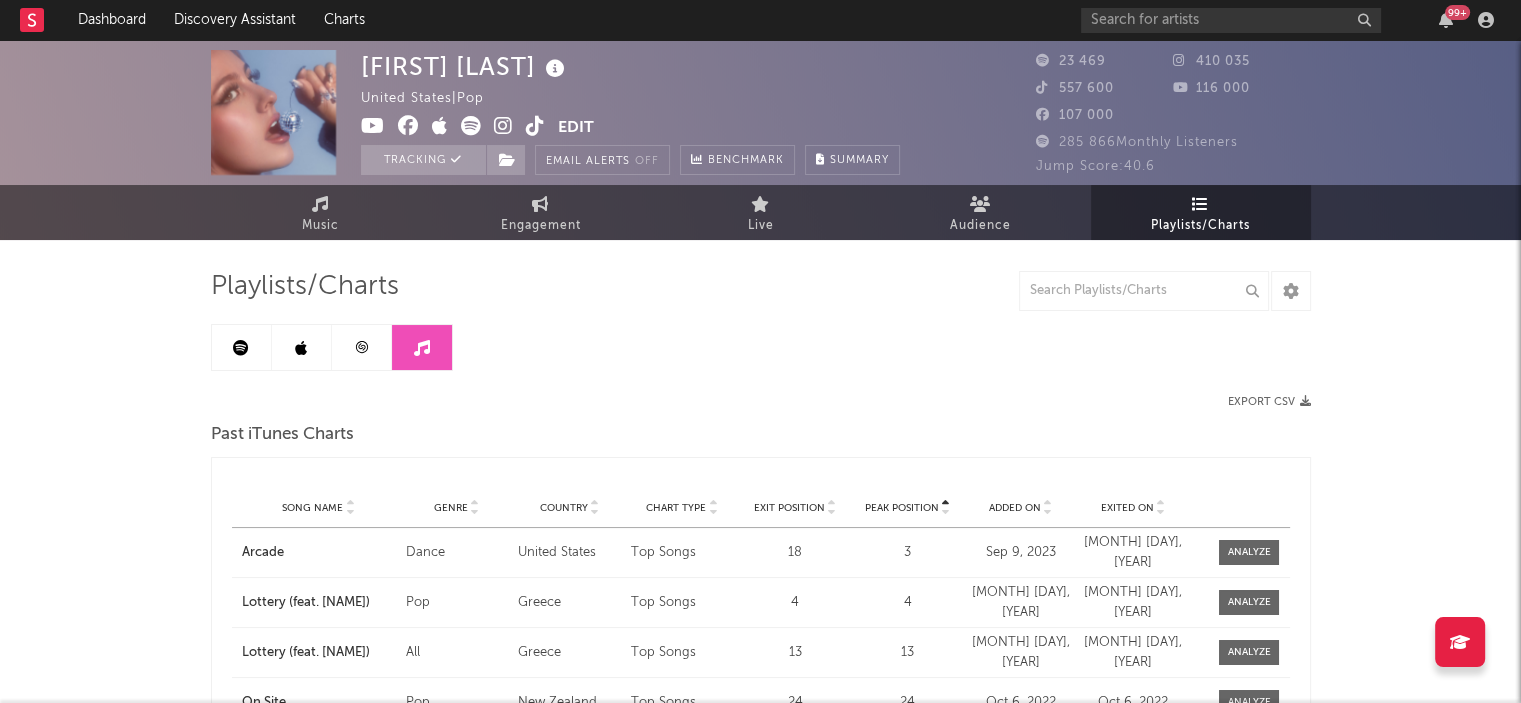 click at bounding box center (362, 347) 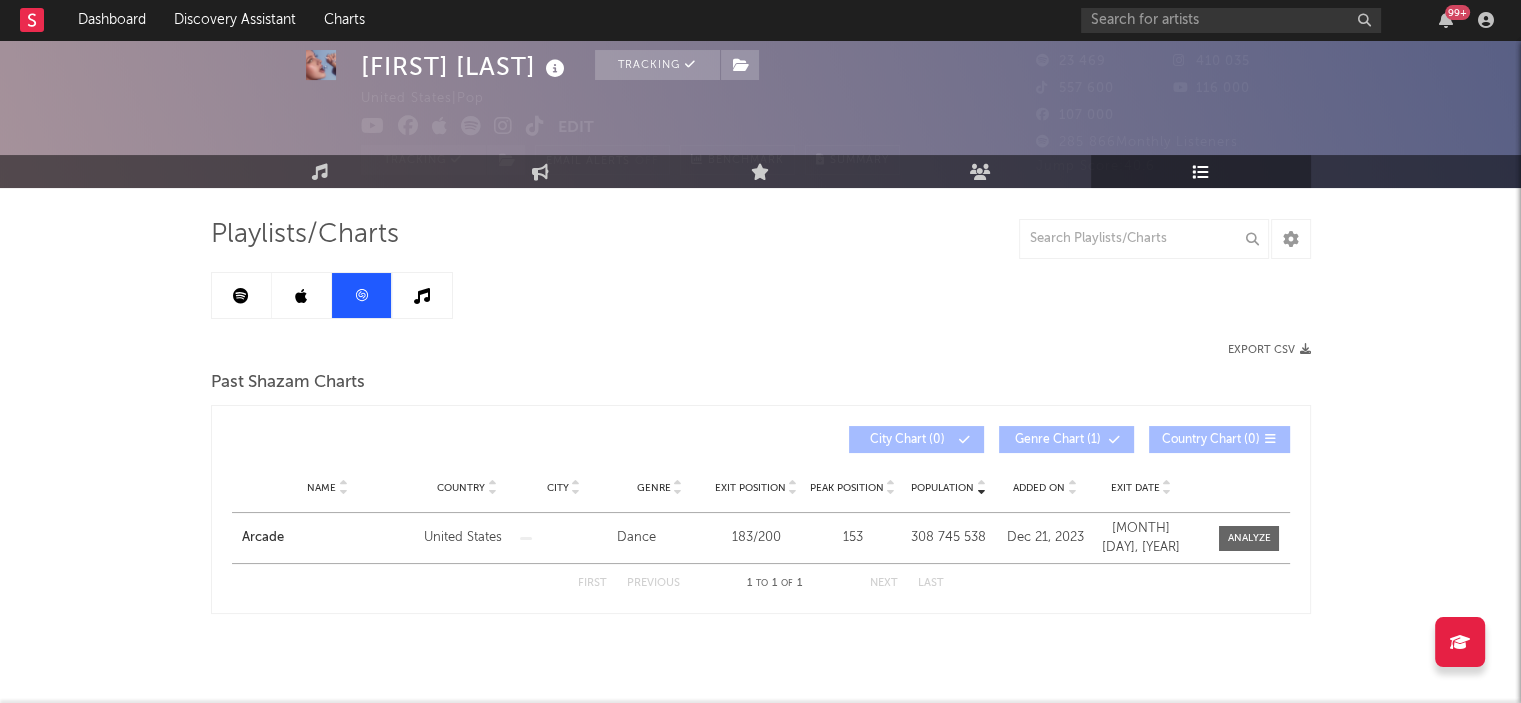 scroll, scrollTop: 52, scrollLeft: 0, axis: vertical 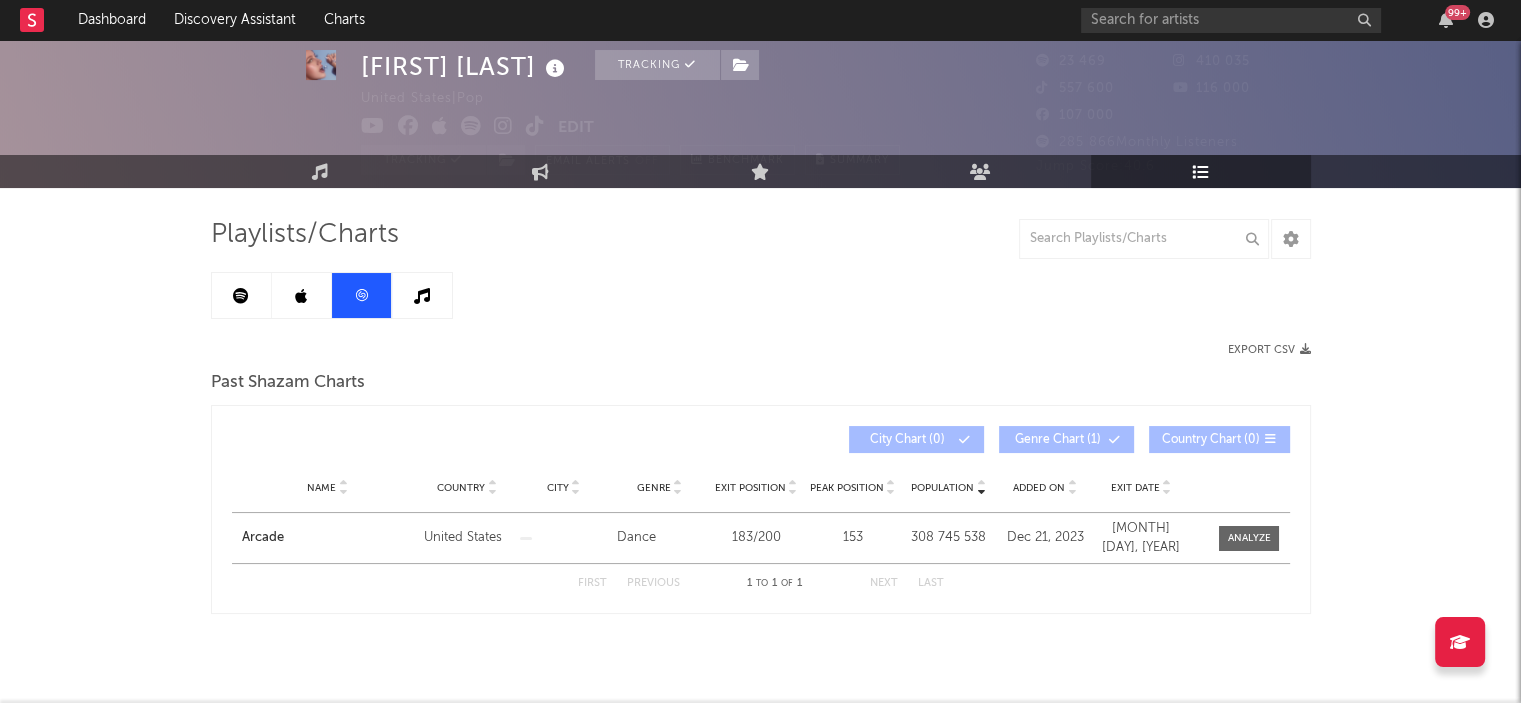 click at bounding box center (422, 295) 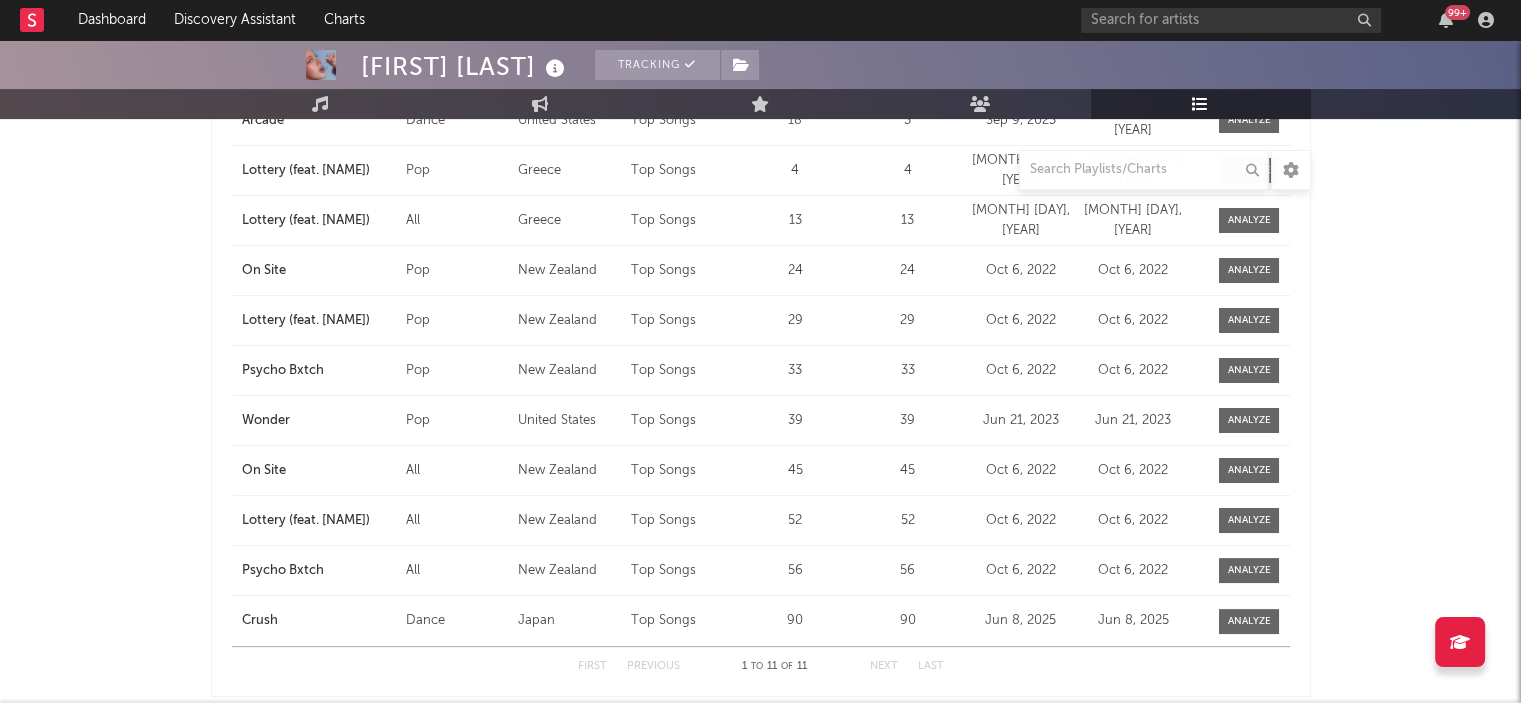 scroll, scrollTop: 434, scrollLeft: 0, axis: vertical 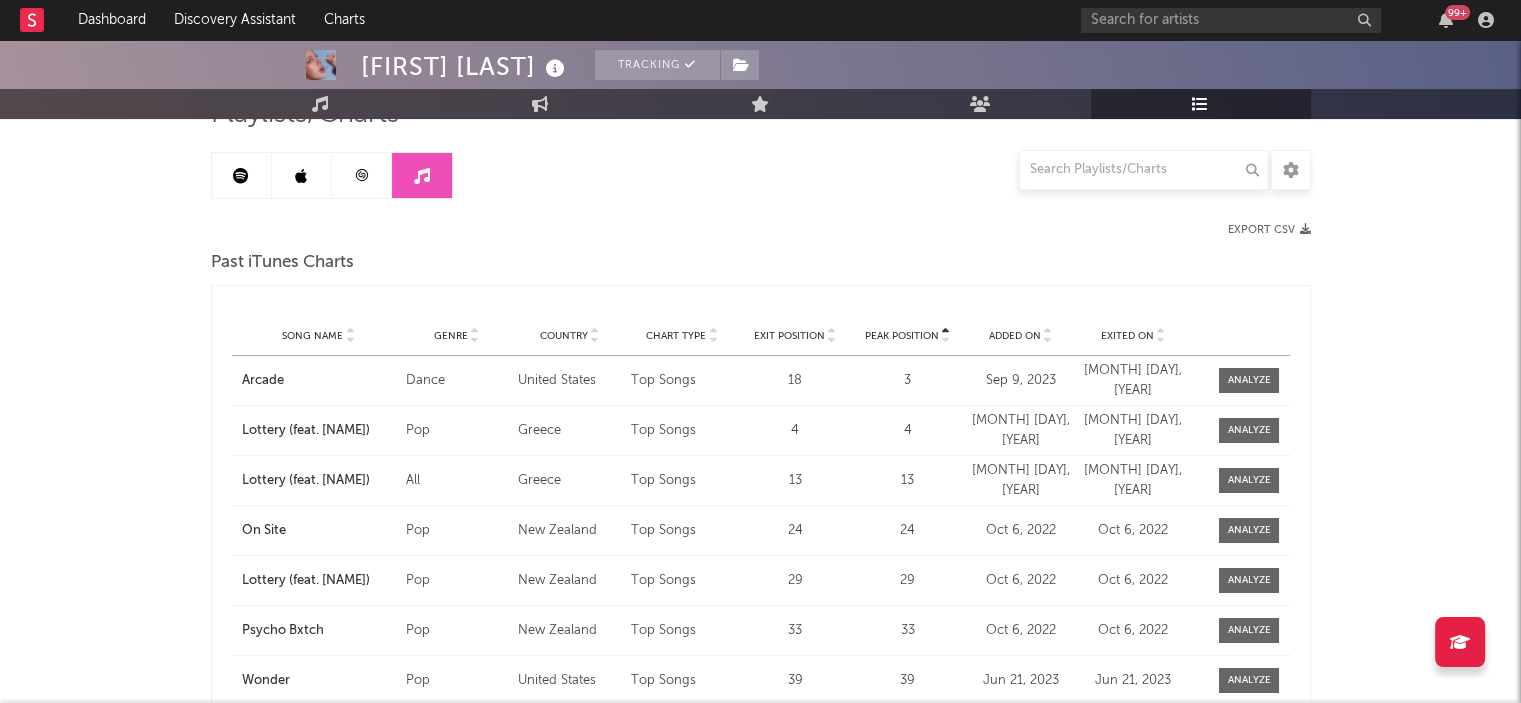 click at bounding box center [302, 175] 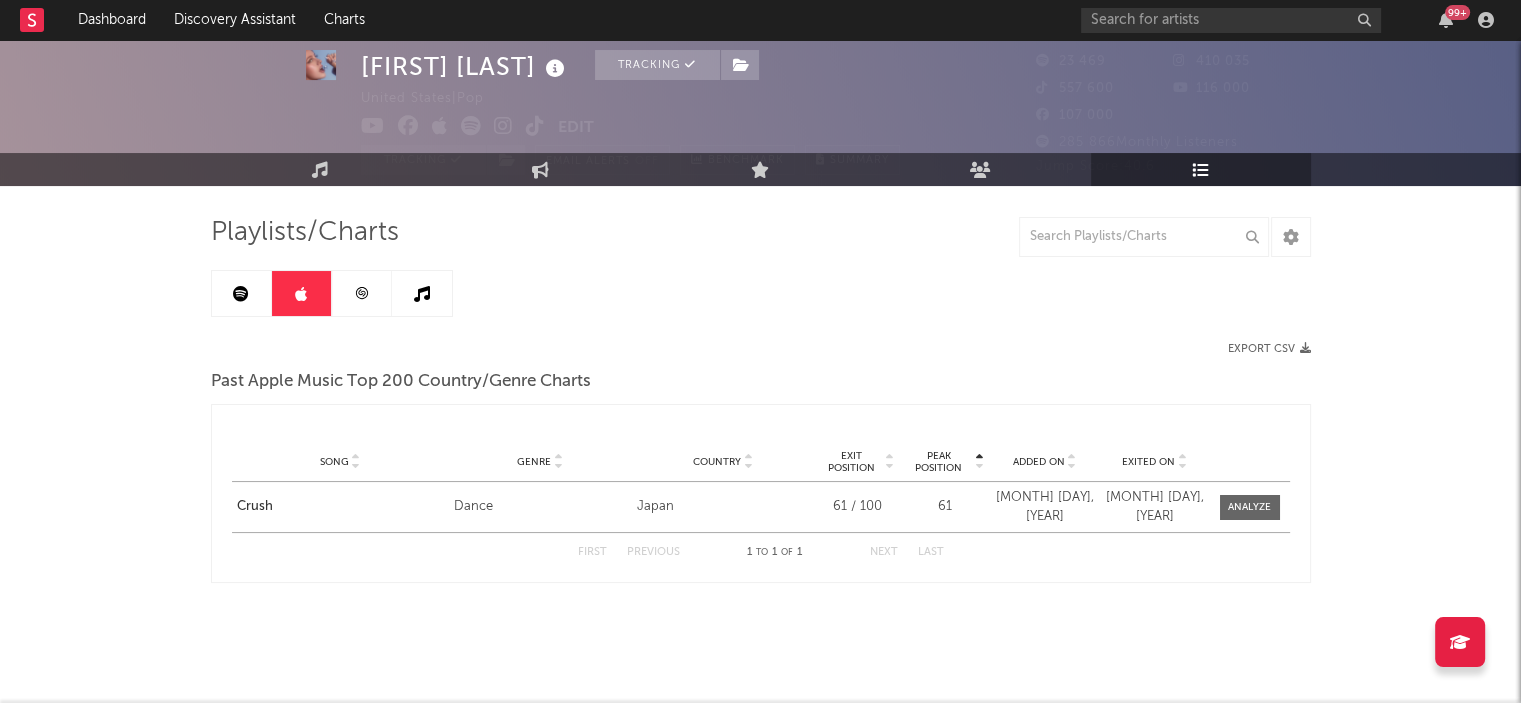 scroll, scrollTop: 52, scrollLeft: 0, axis: vertical 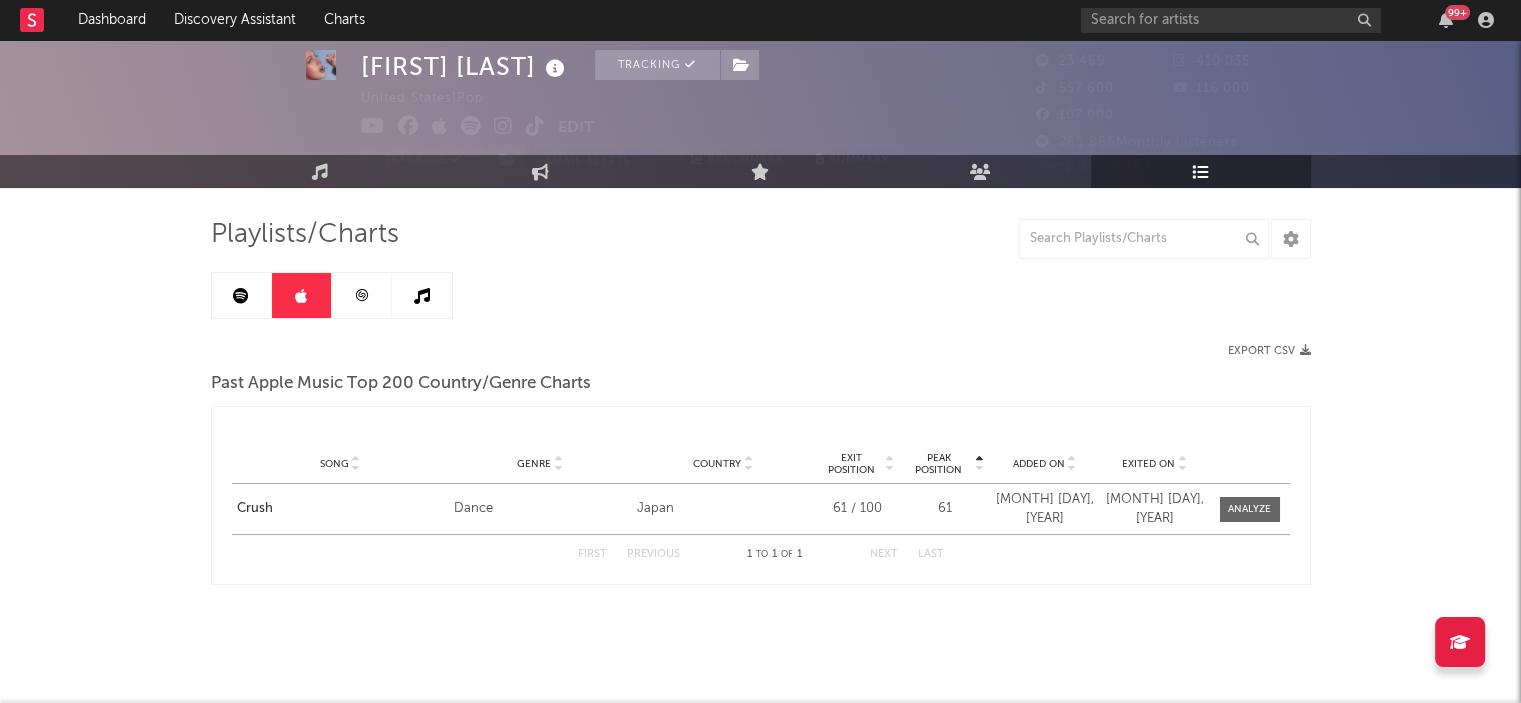 click at bounding box center (242, 295) 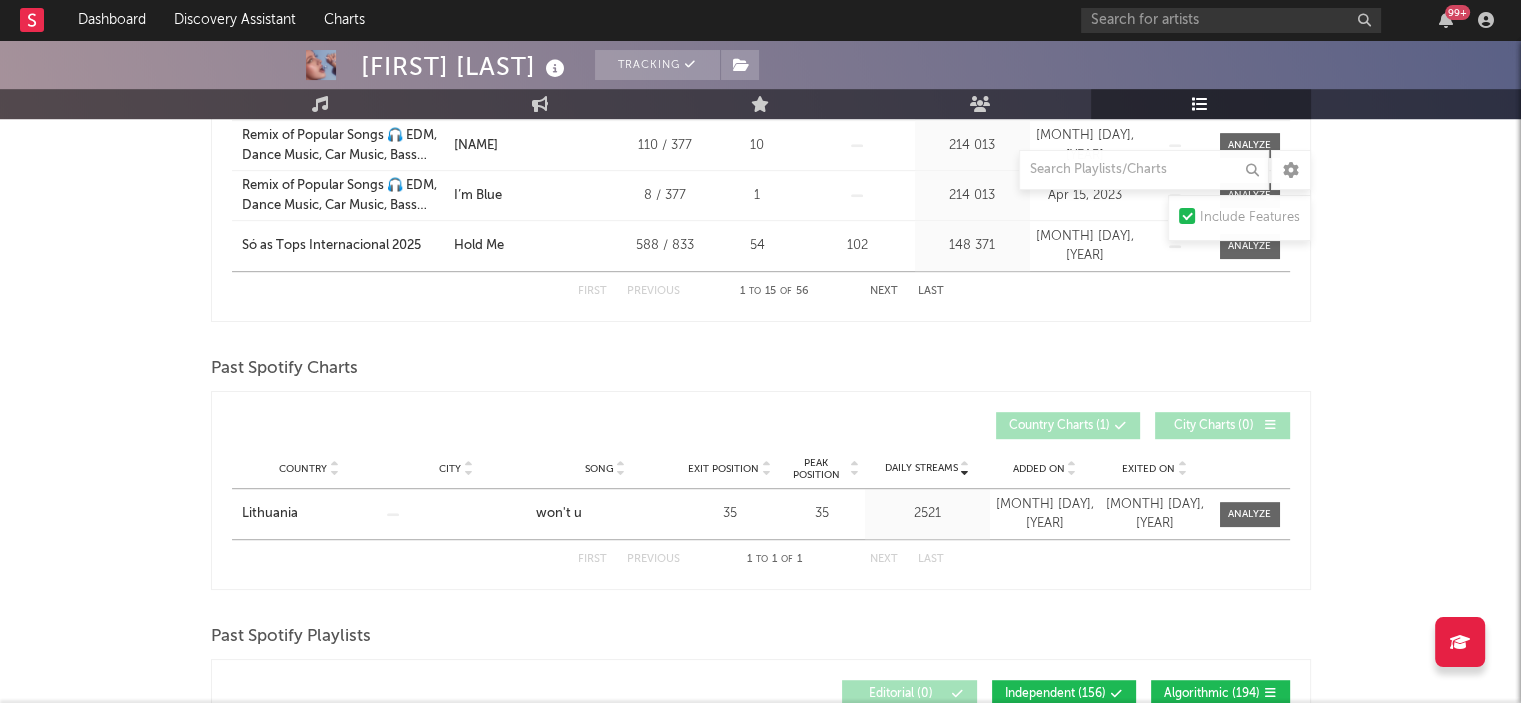 scroll, scrollTop: 1036, scrollLeft: 0, axis: vertical 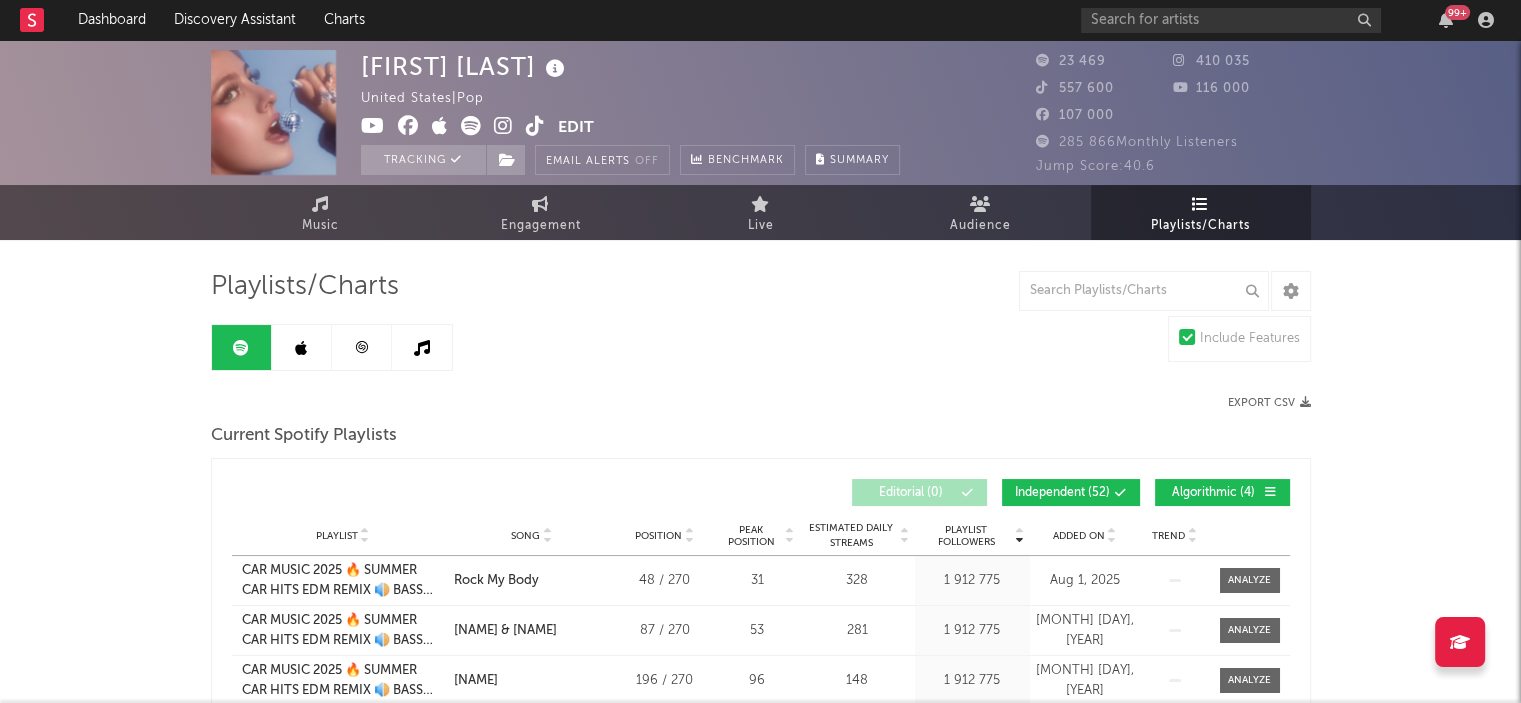 click at bounding box center (422, 348) 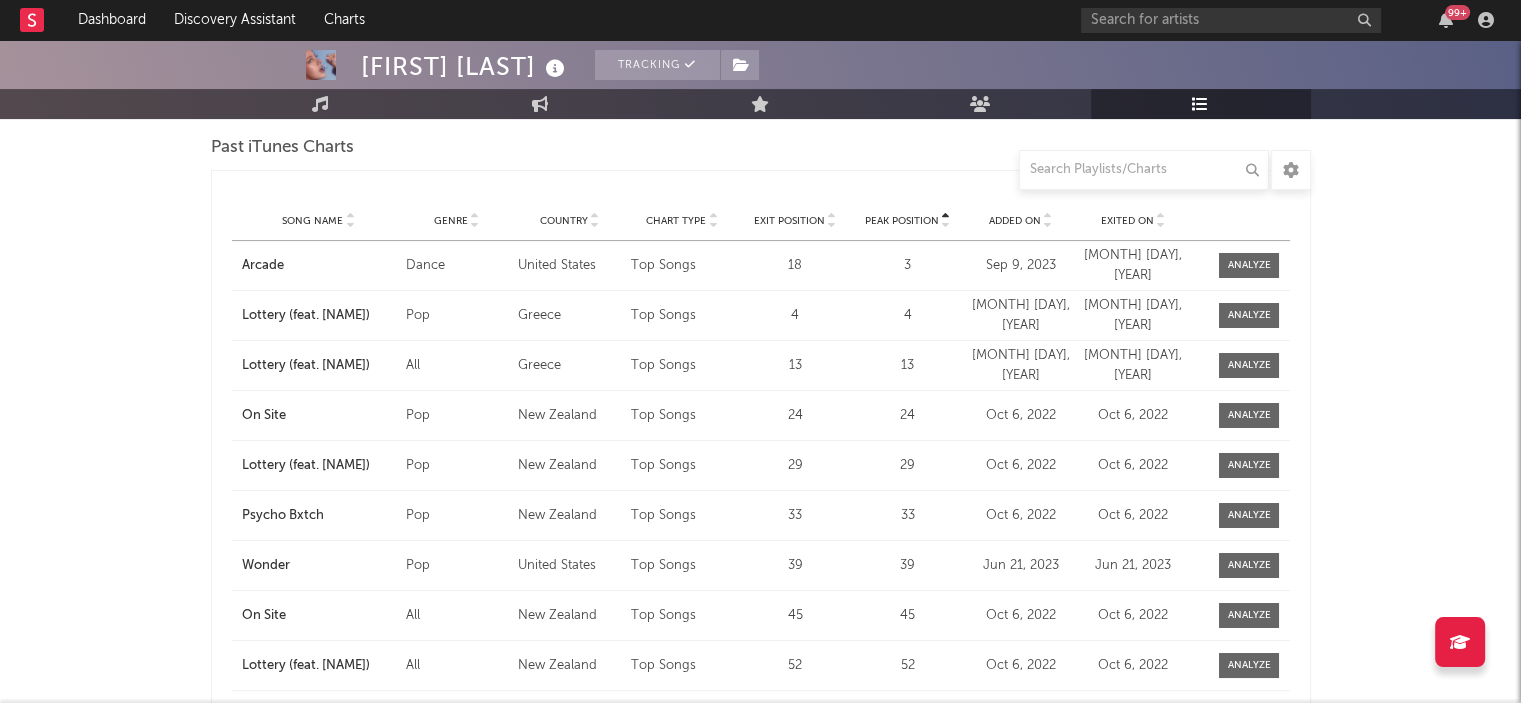 scroll, scrollTop: 288, scrollLeft: 0, axis: vertical 